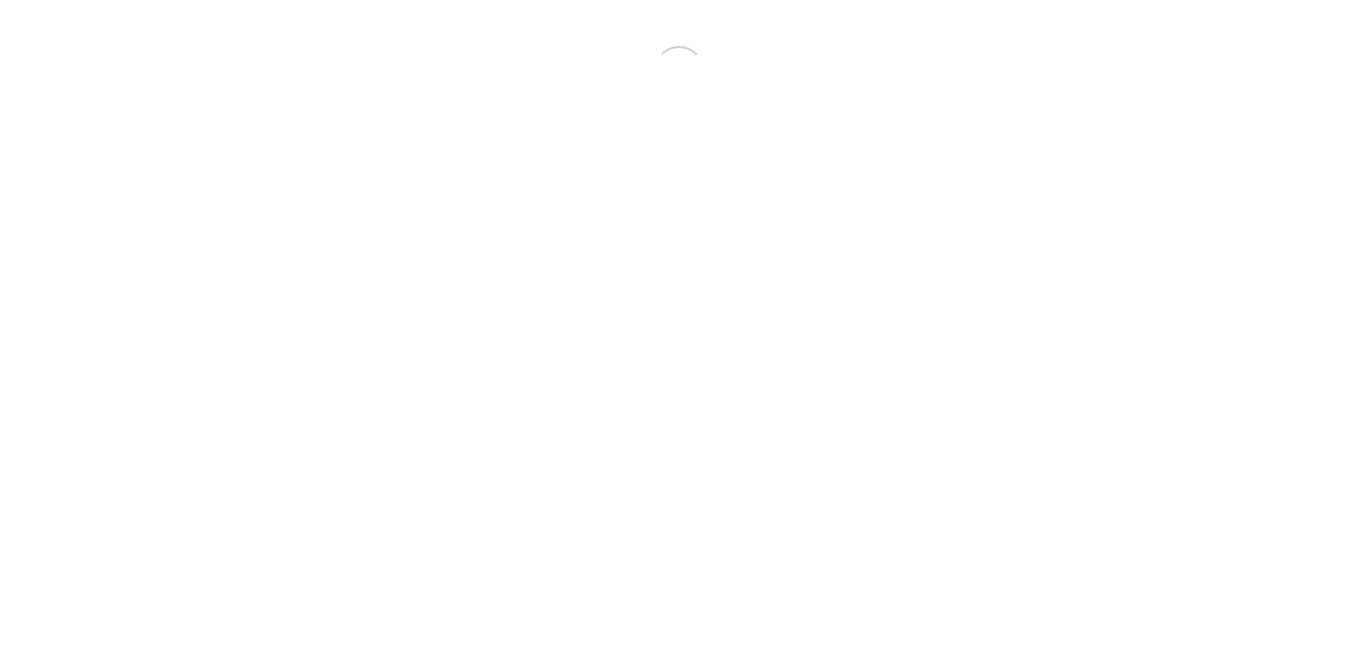 scroll, scrollTop: 0, scrollLeft: 0, axis: both 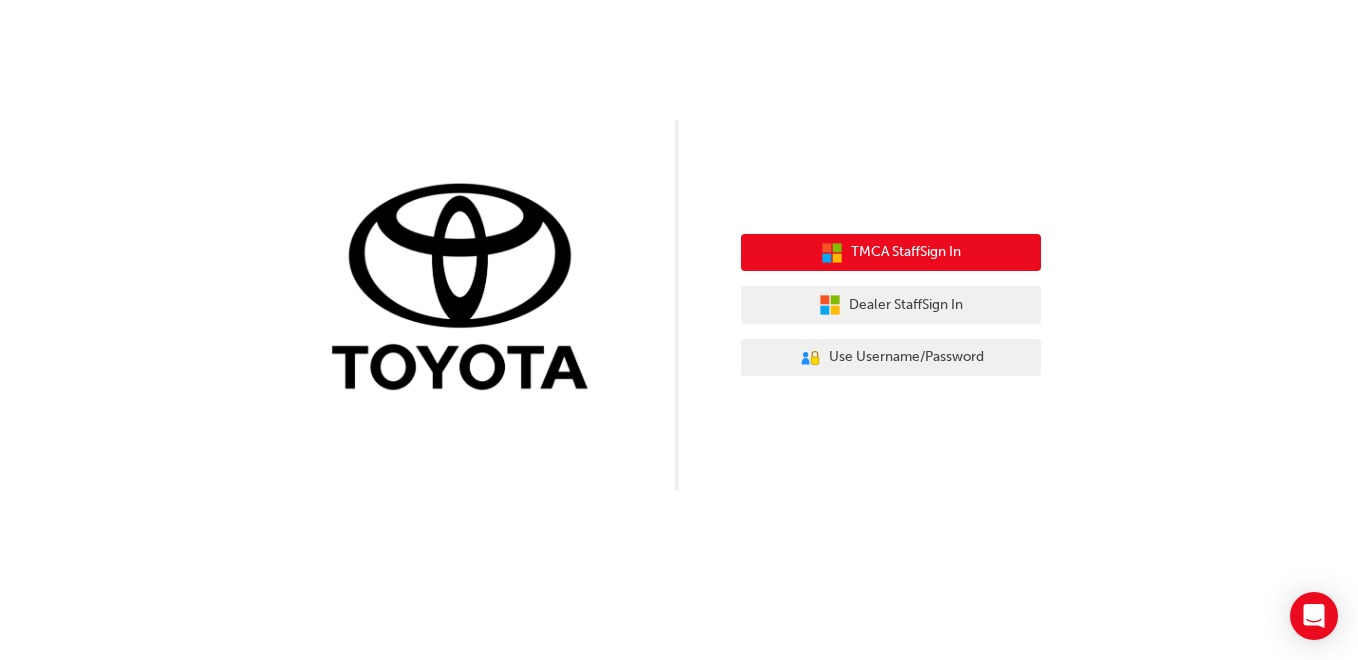 click on "TMCA Staff  Sign In" at bounding box center [906, 252] 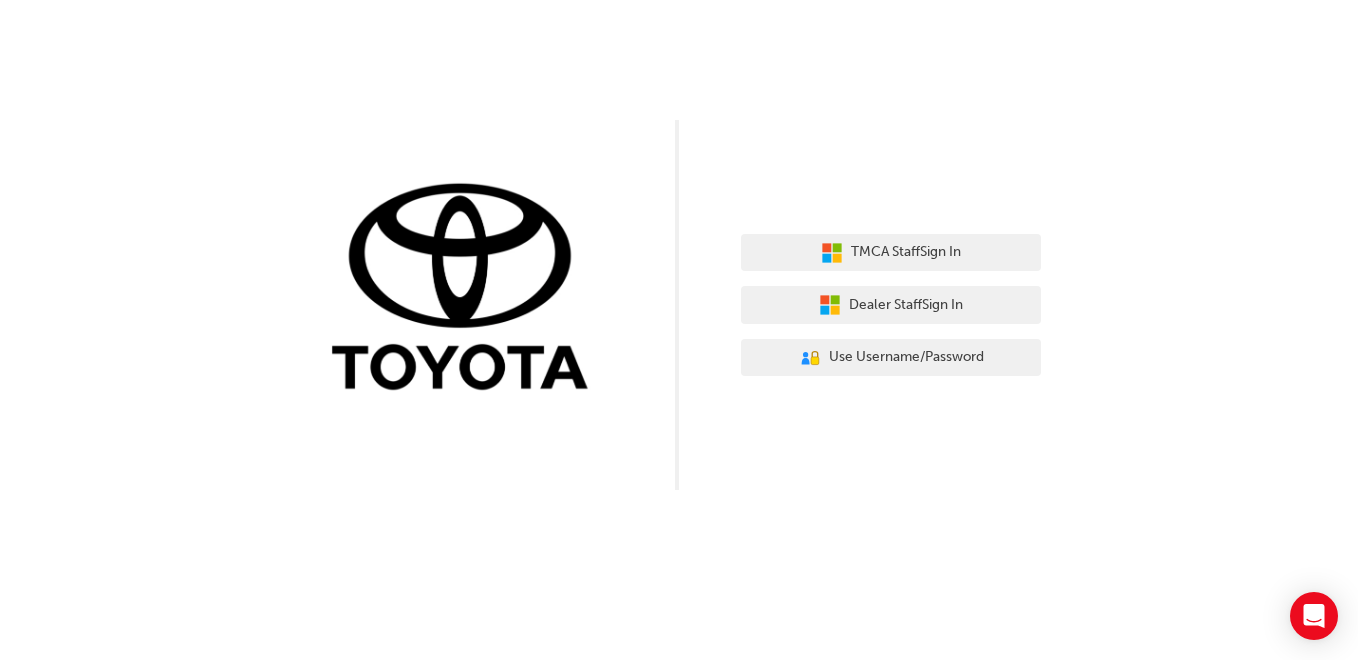 scroll, scrollTop: 0, scrollLeft: 0, axis: both 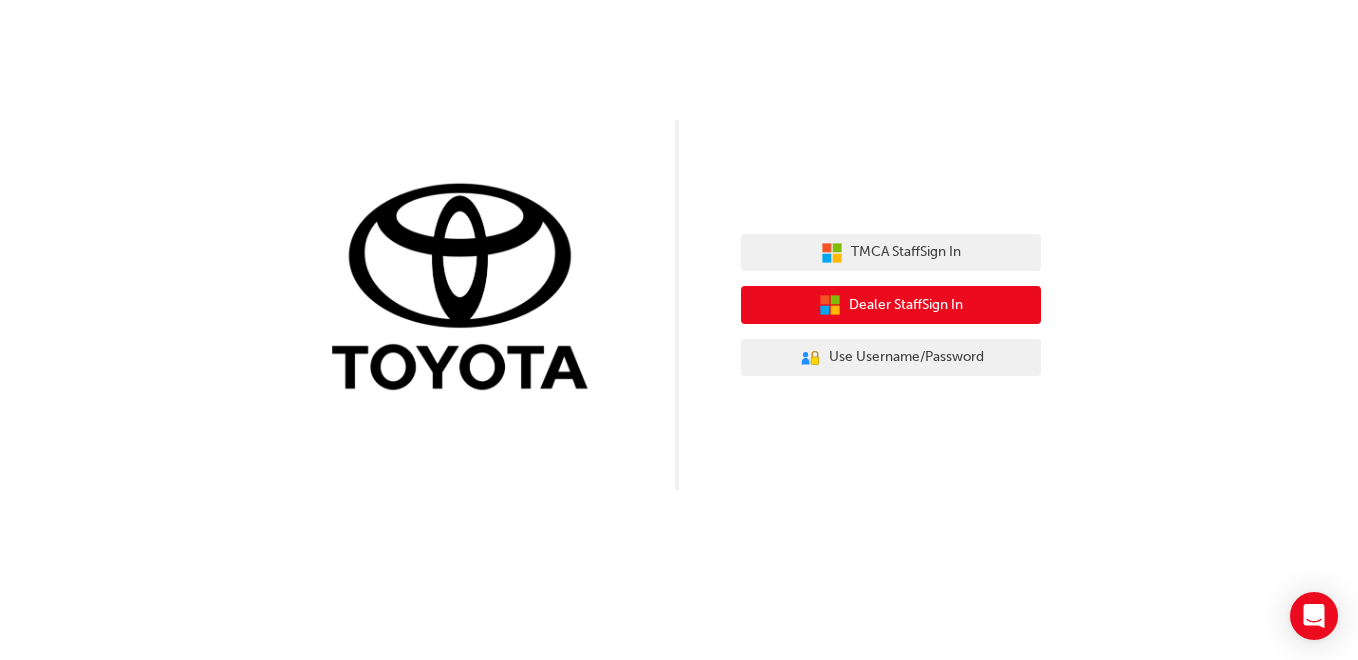 click on "Dealer Staff  Sign In" at bounding box center (891, 305) 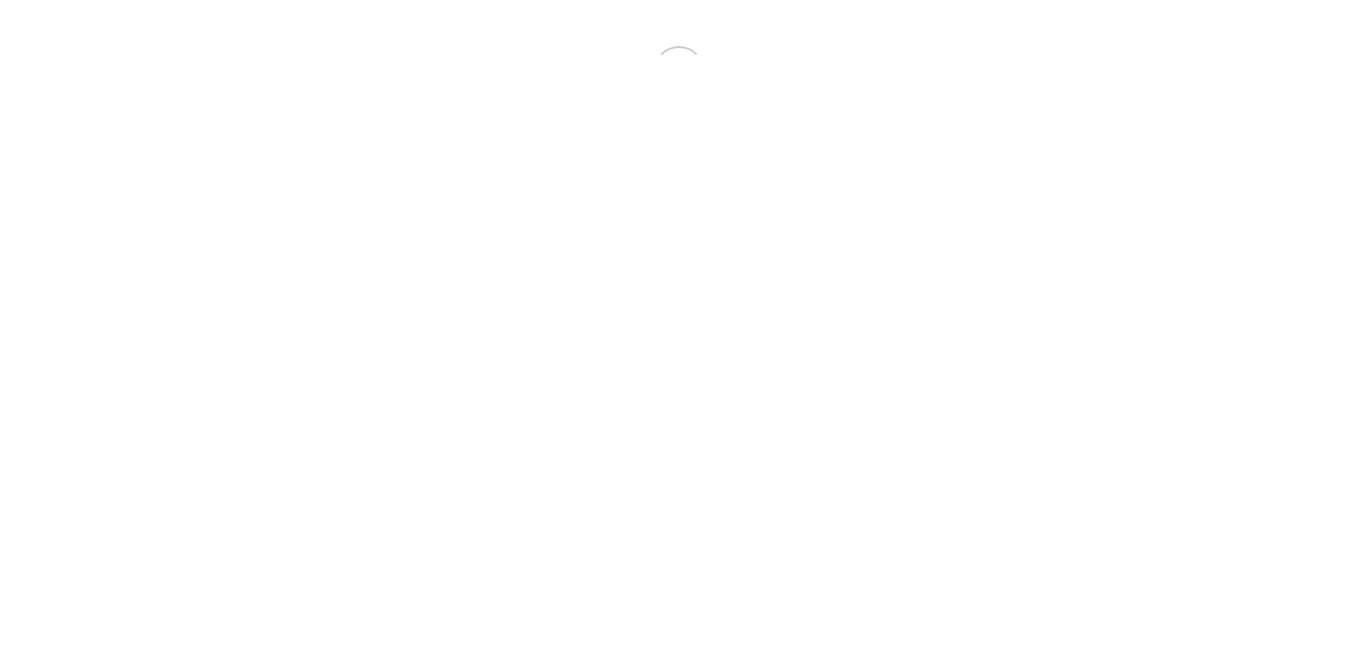 scroll, scrollTop: 0, scrollLeft: 0, axis: both 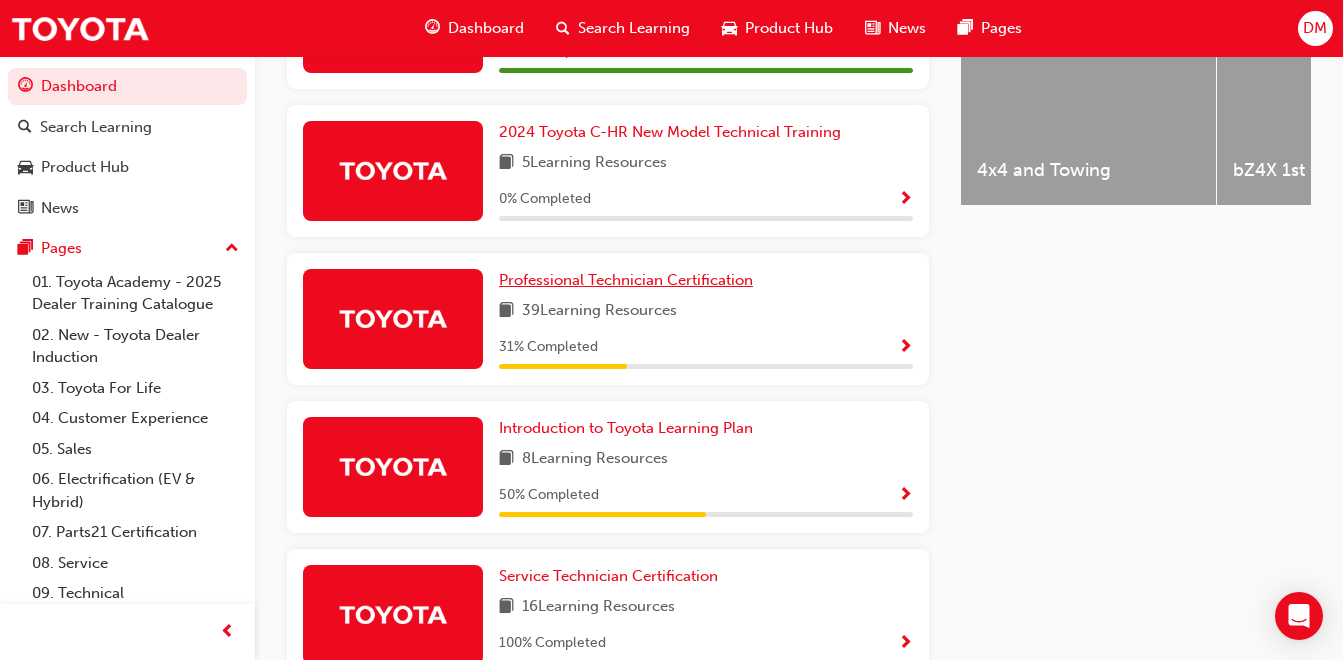 click on "Professional Technician Certification" at bounding box center (626, 280) 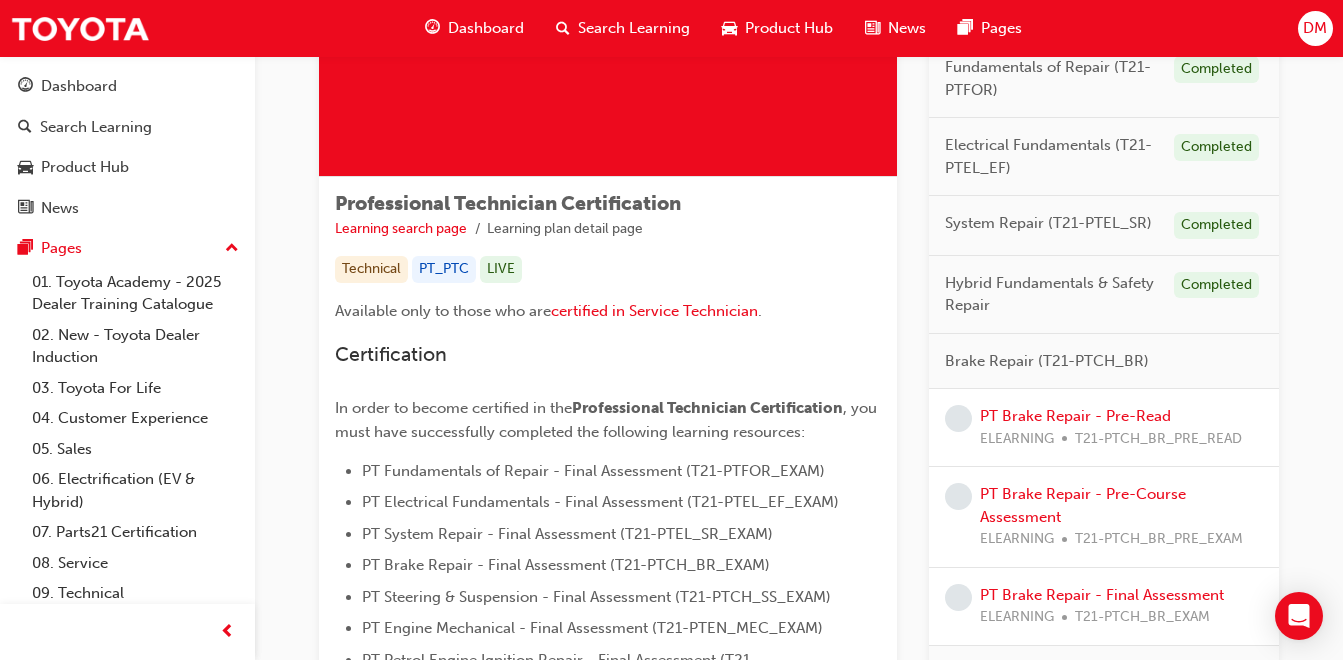 scroll, scrollTop: 325, scrollLeft: 0, axis: vertical 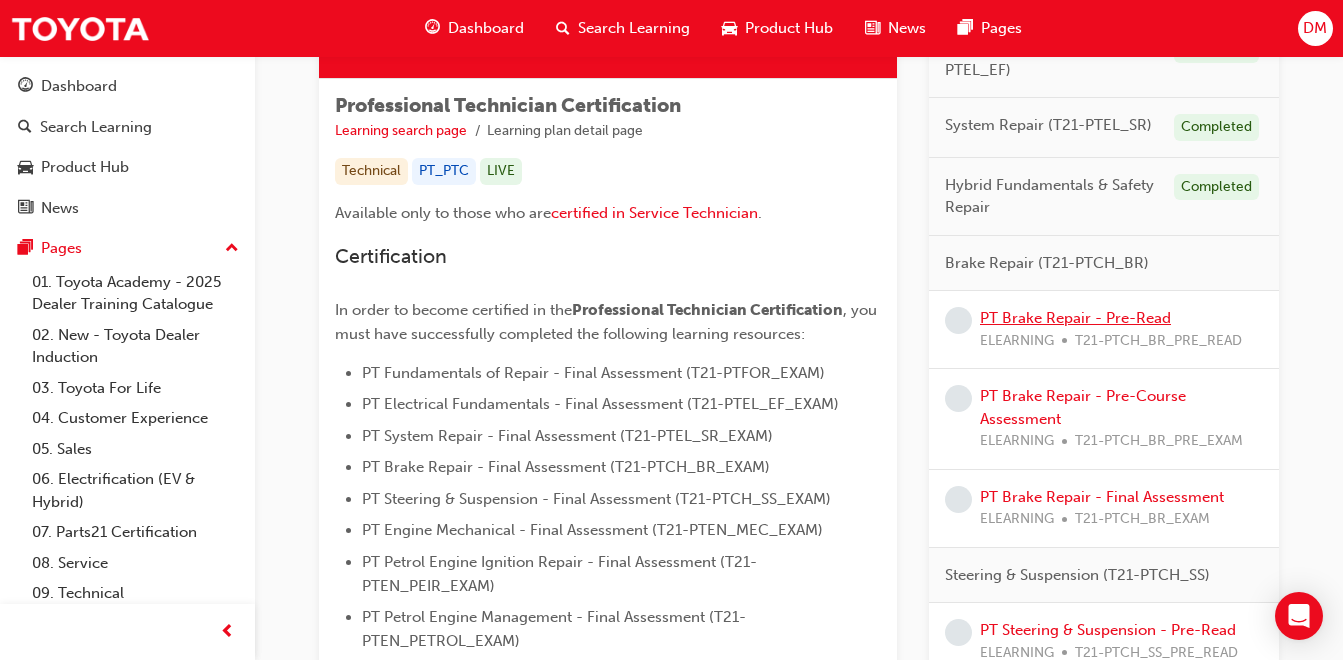 click on "PT Brake Repair - Pre-Read" at bounding box center (1075, 318) 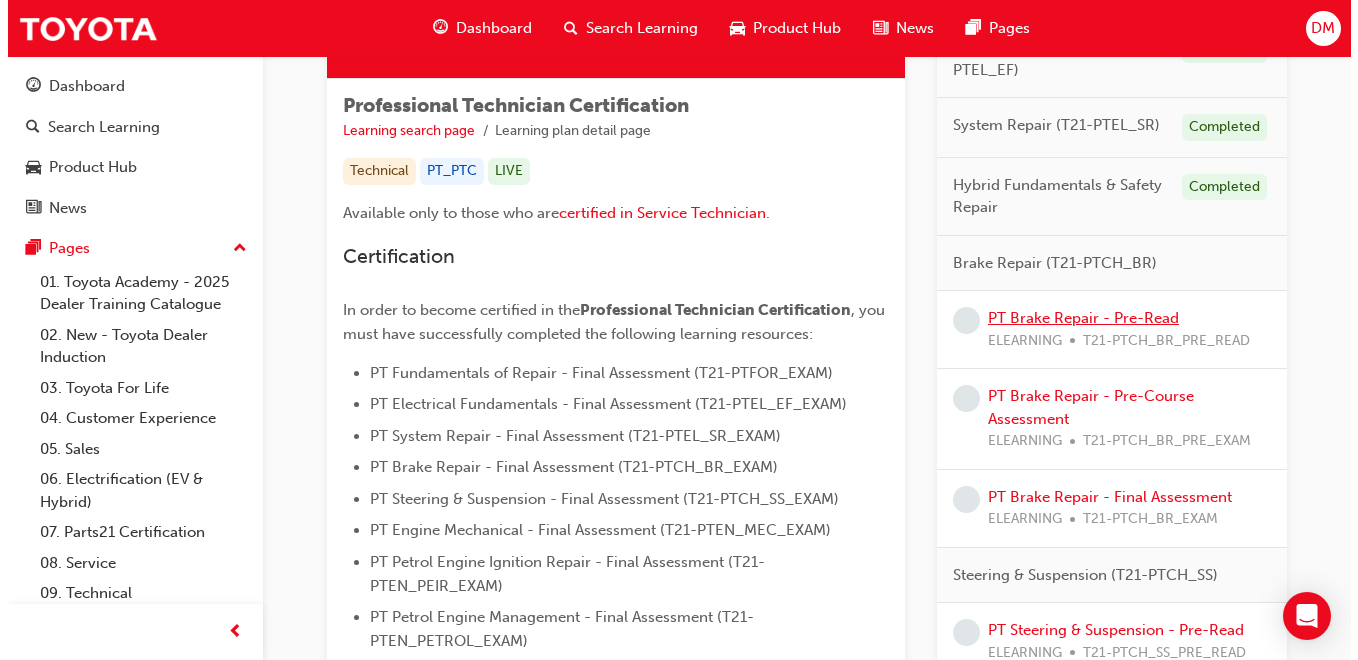 scroll, scrollTop: 0, scrollLeft: 0, axis: both 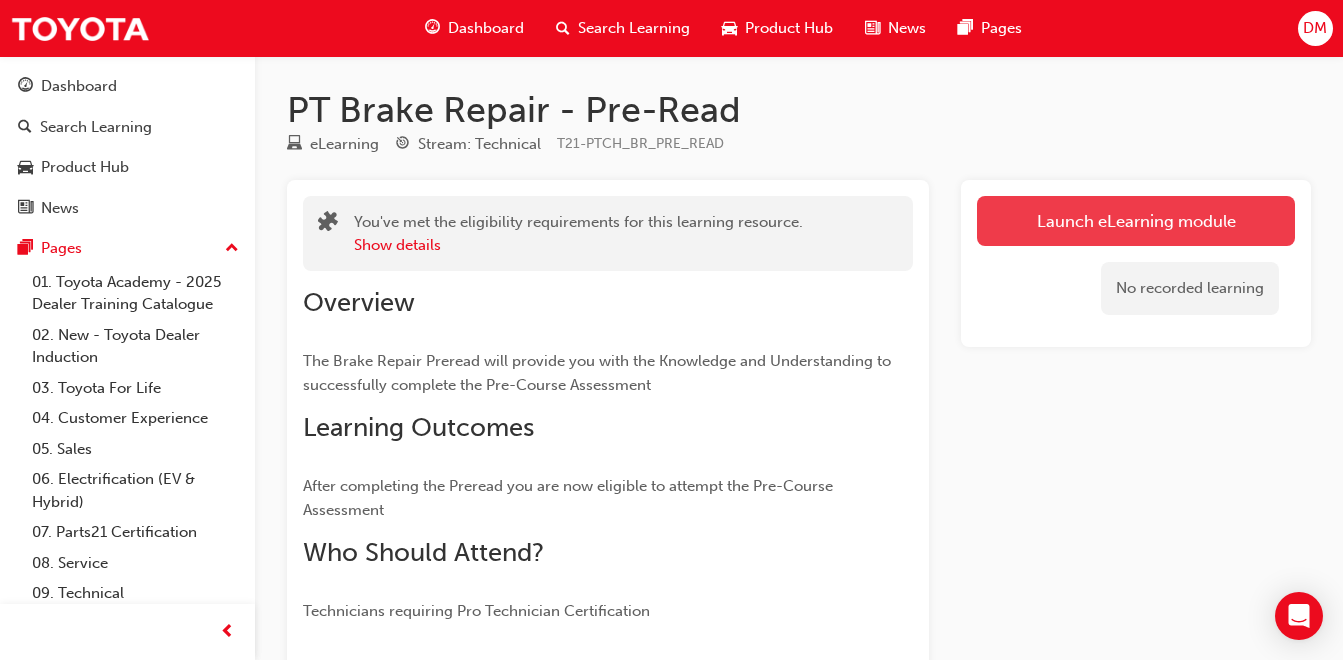 click on "Launch eLearning module" at bounding box center [1136, 221] 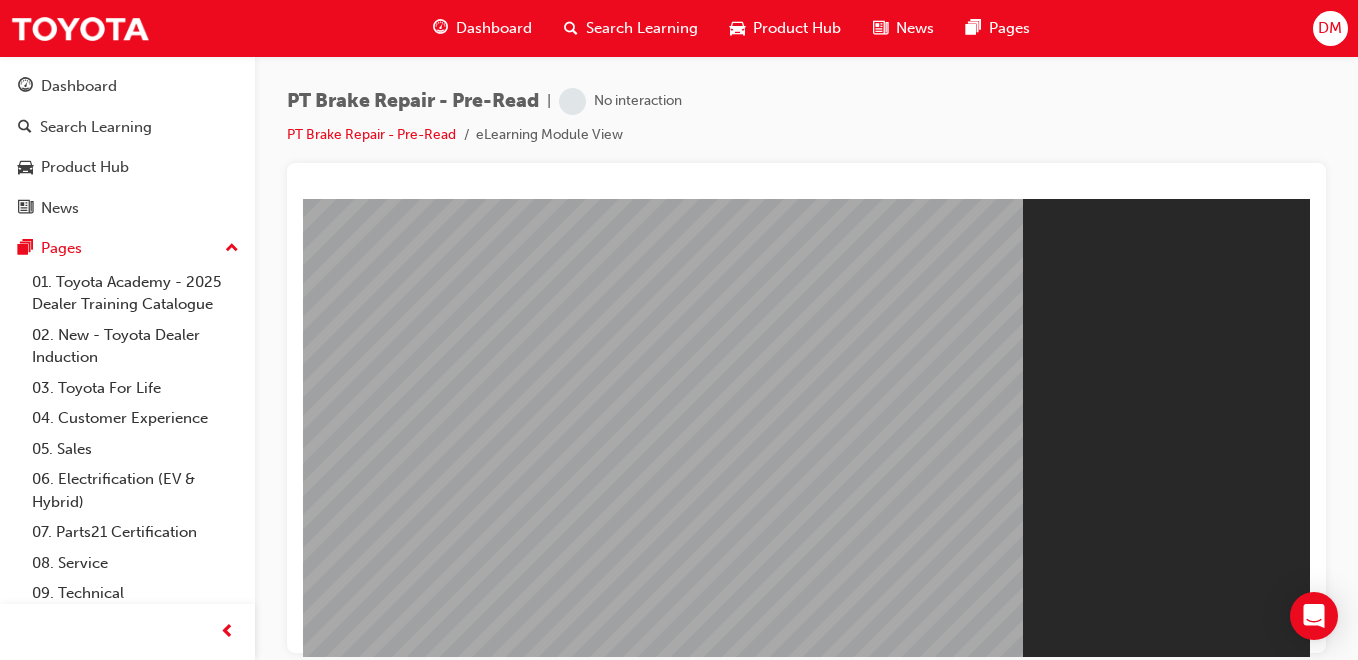 scroll, scrollTop: 0, scrollLeft: 0, axis: both 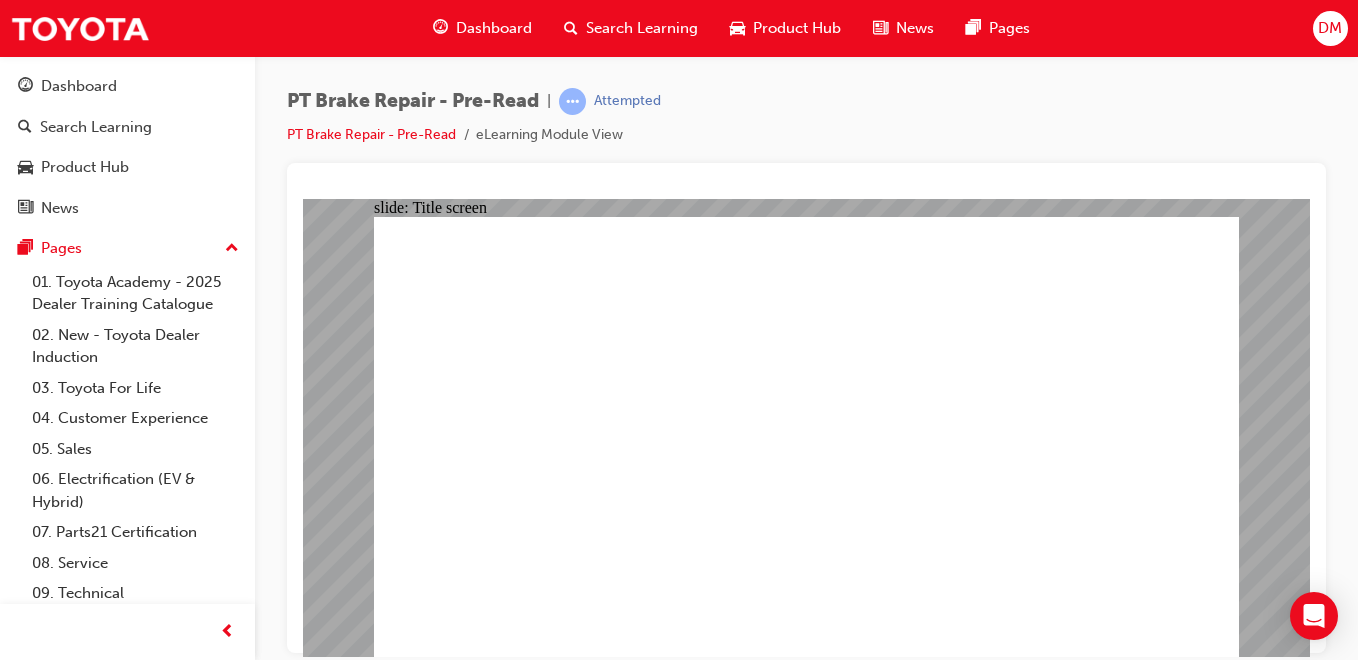 click 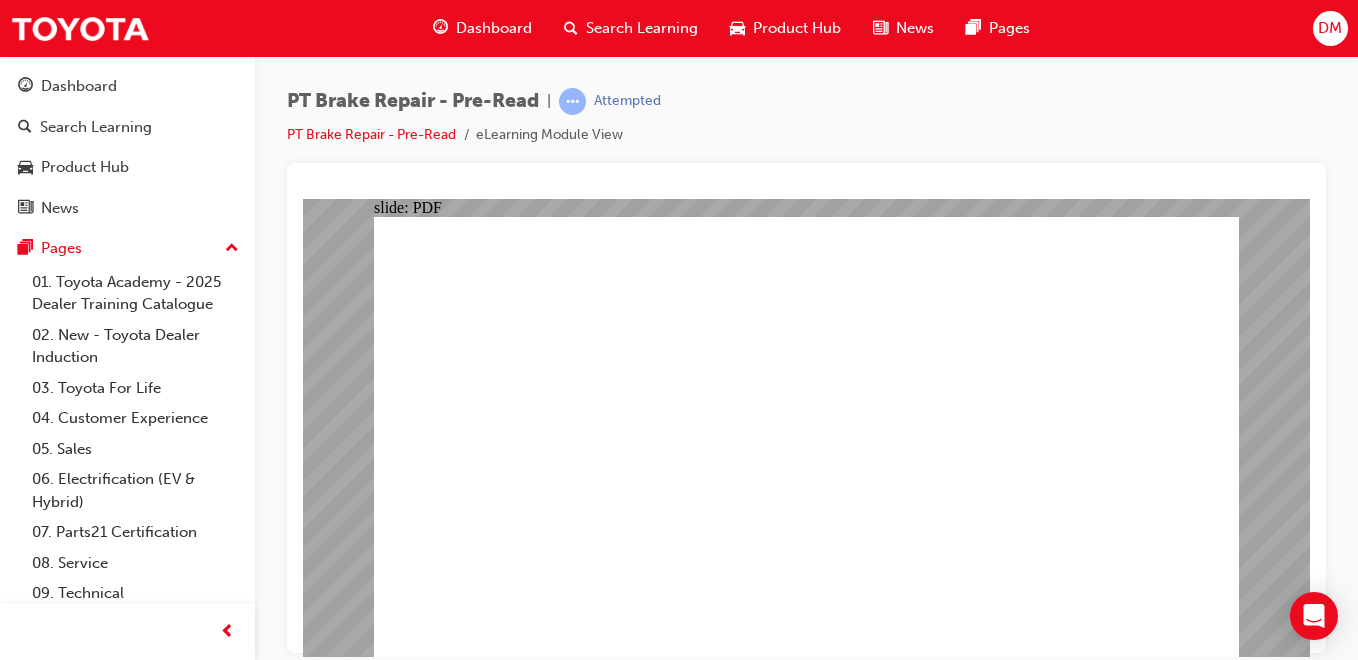 click 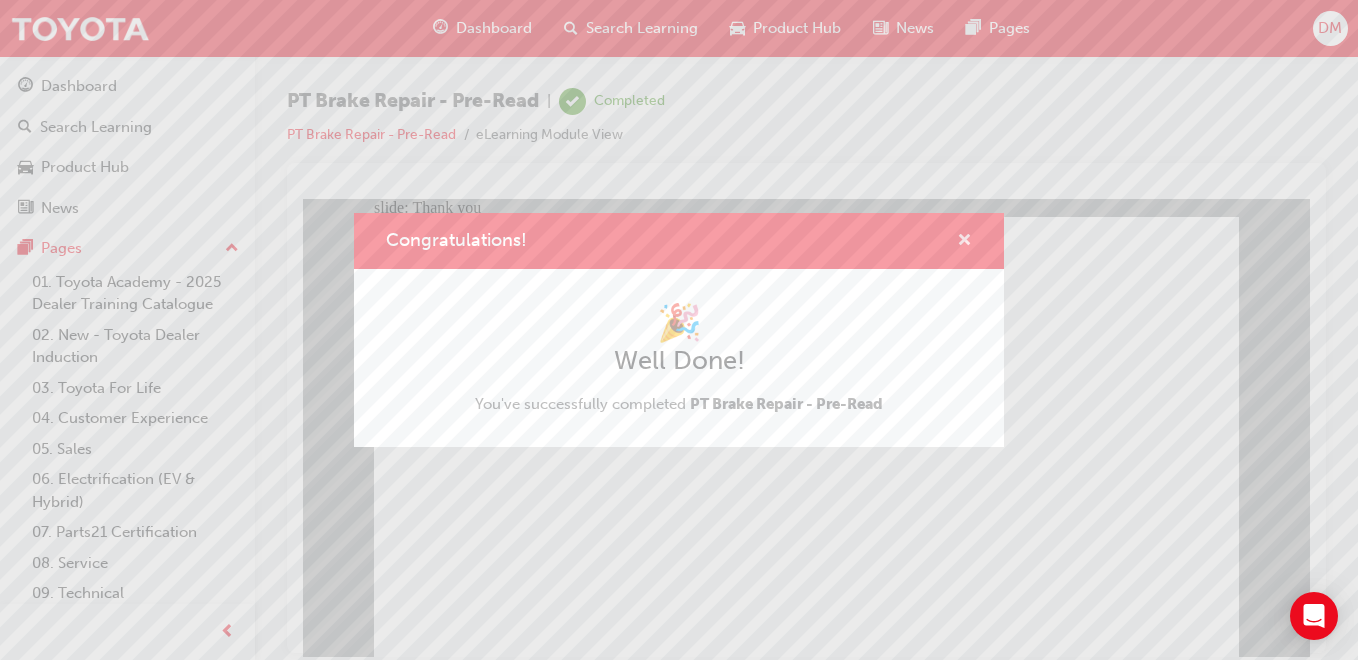 click at bounding box center [964, 242] 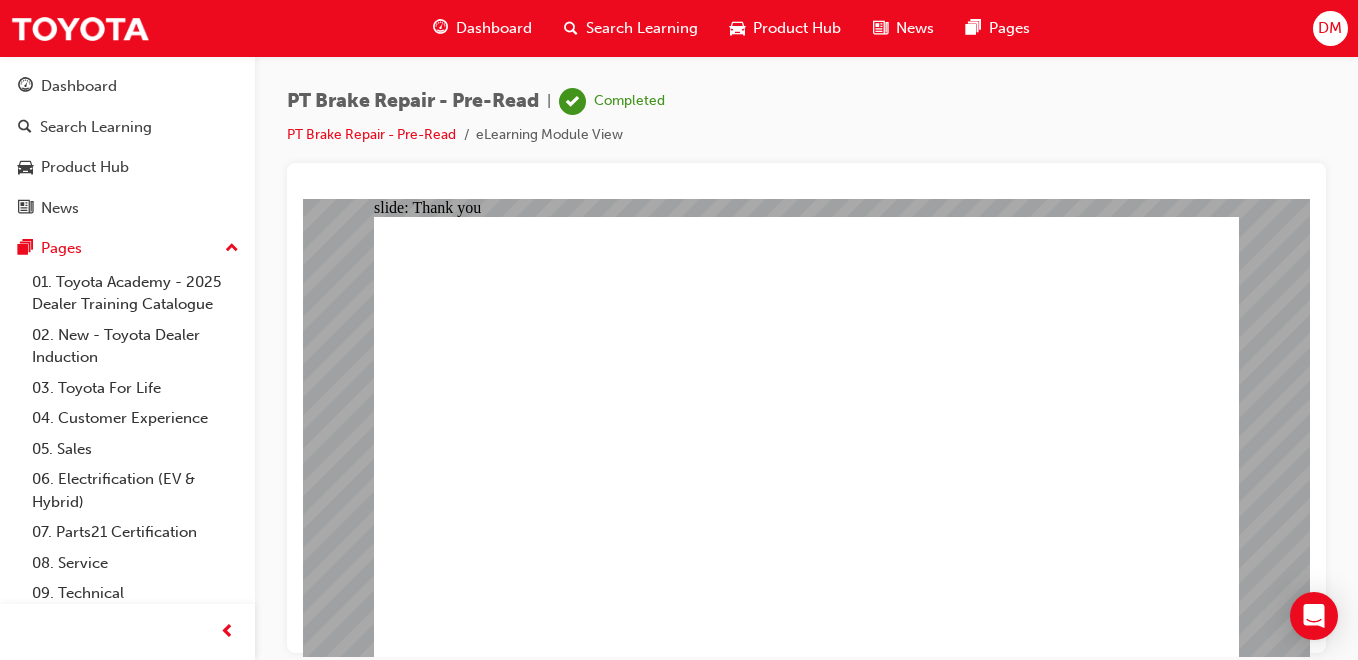 click 